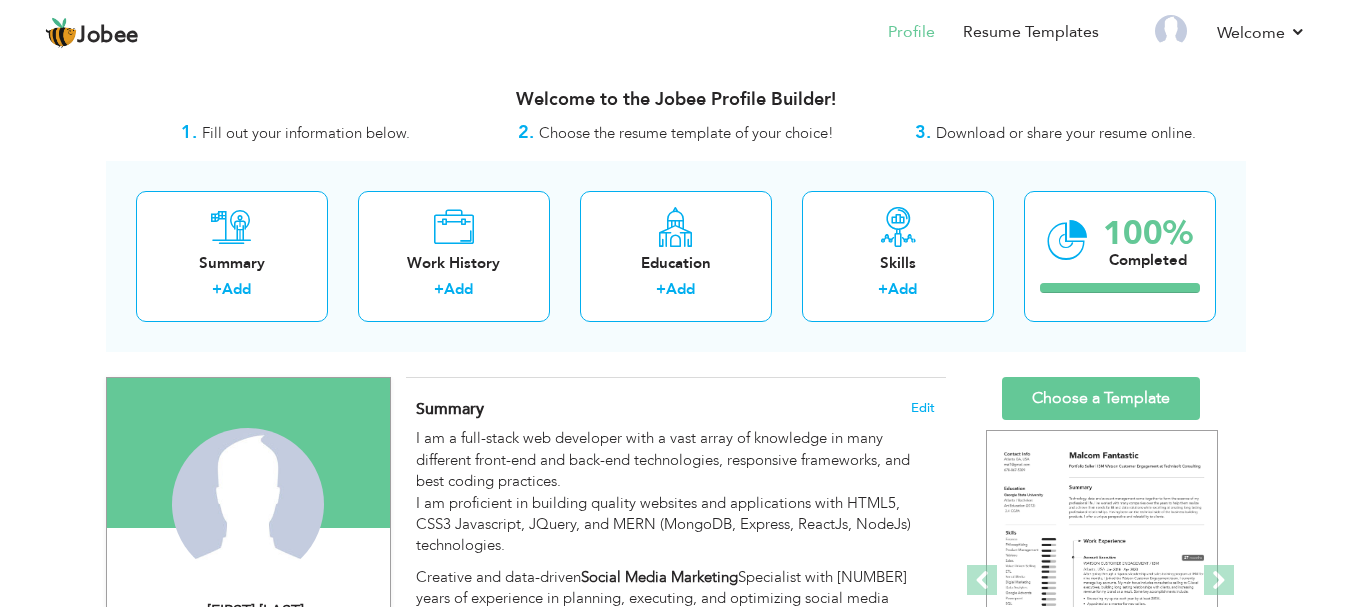 scroll, scrollTop: 100, scrollLeft: 0, axis: vertical 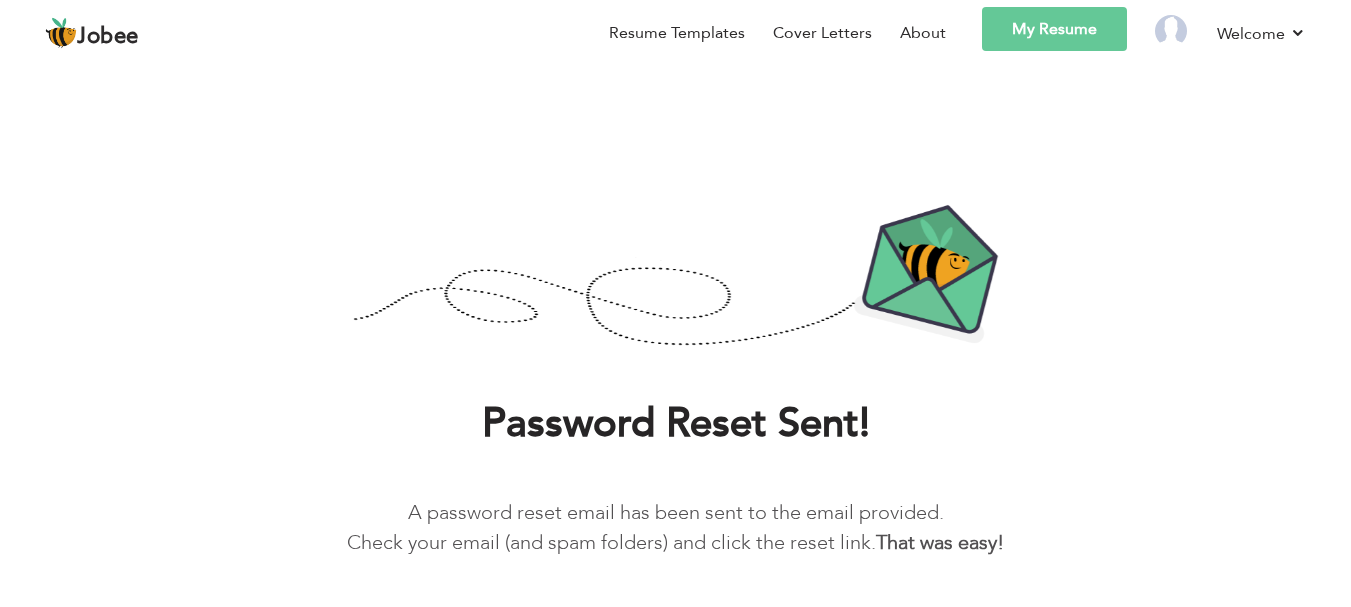click on "My Resume" at bounding box center (1054, 29) 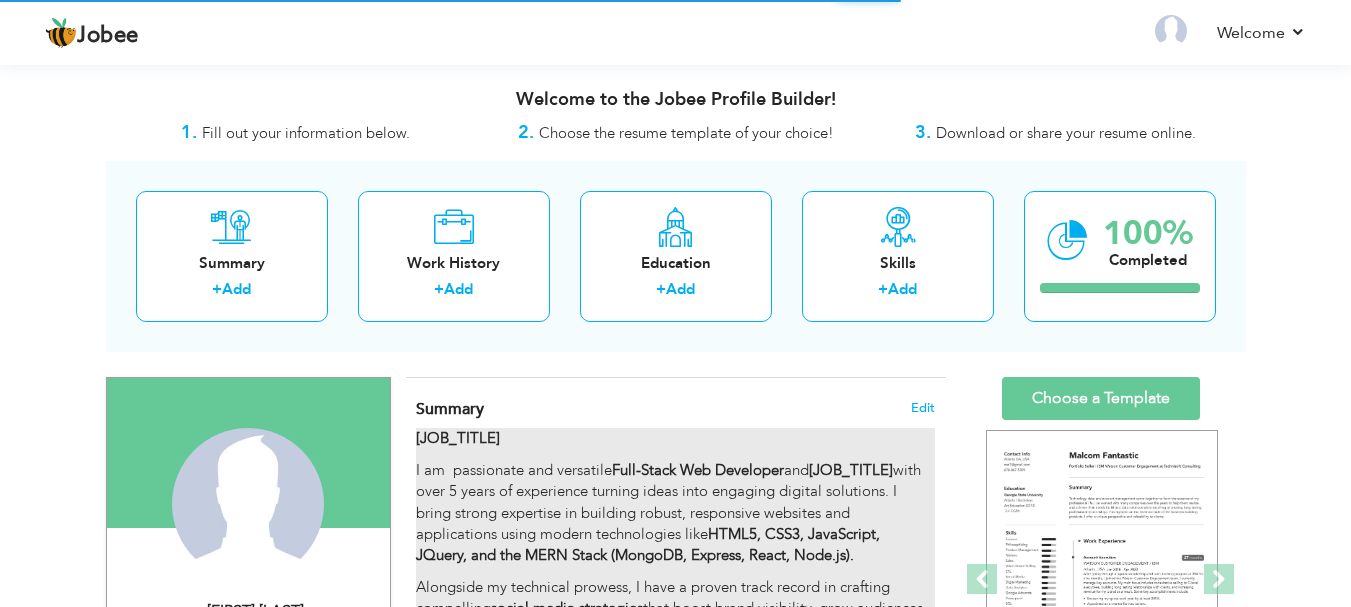 scroll, scrollTop: 200, scrollLeft: 0, axis: vertical 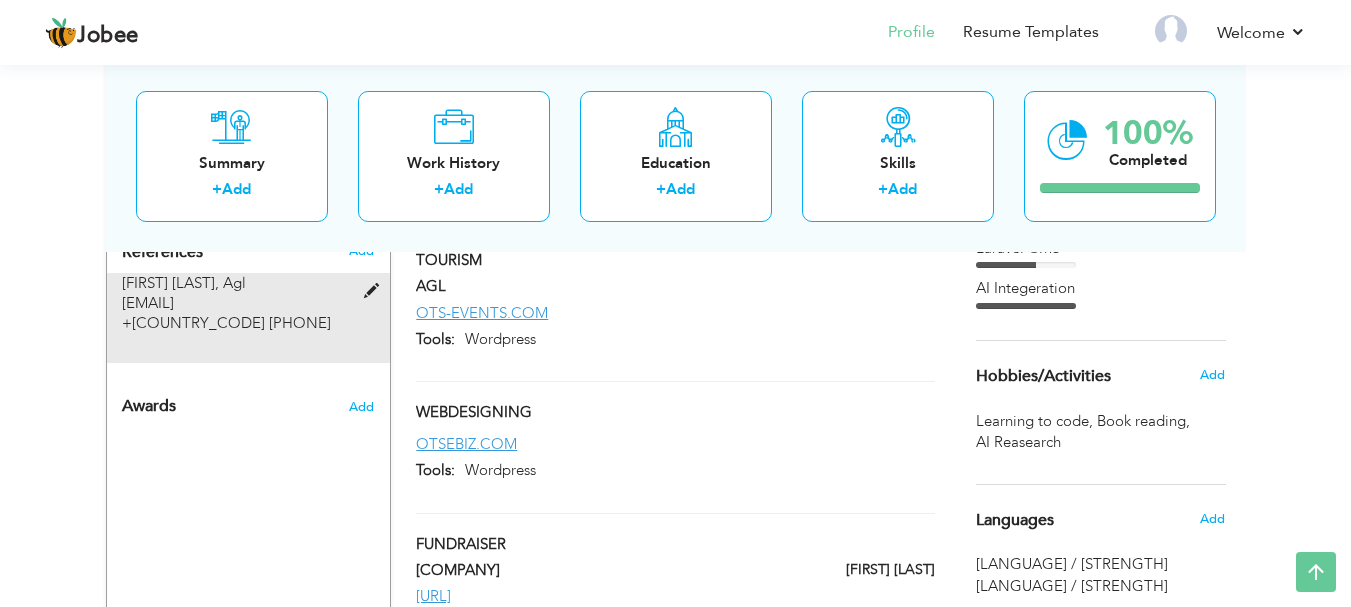 click at bounding box center (376, 291) 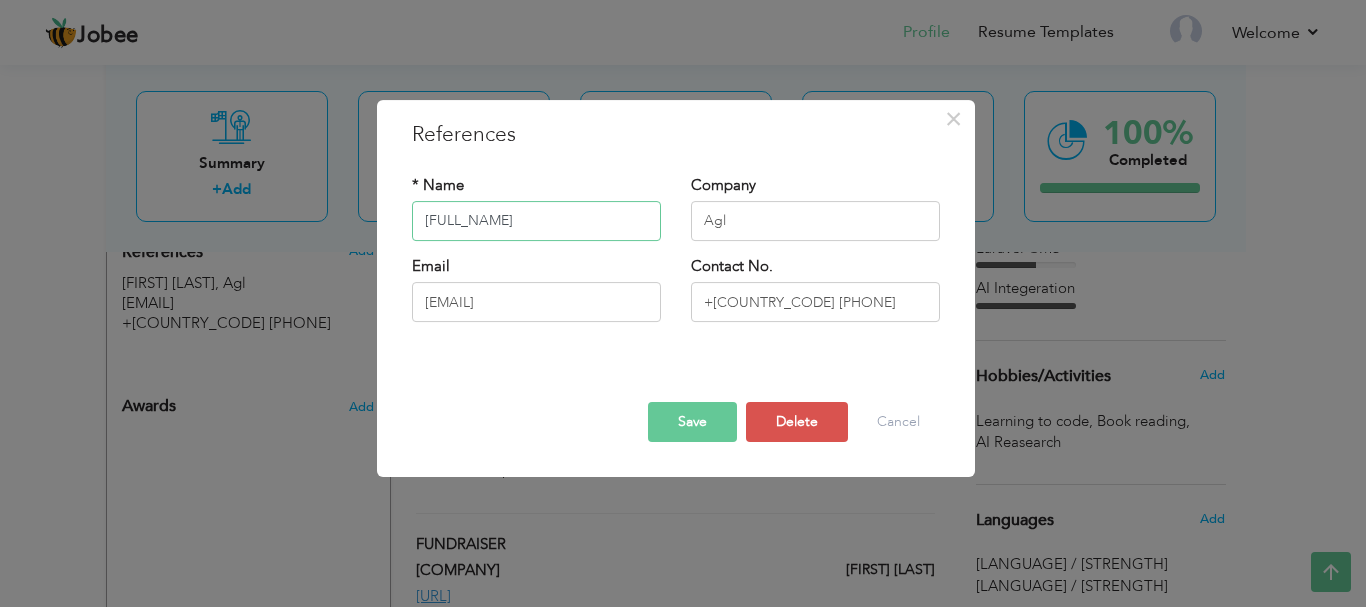 click on "[FULL_NAME]" at bounding box center (536, 221) 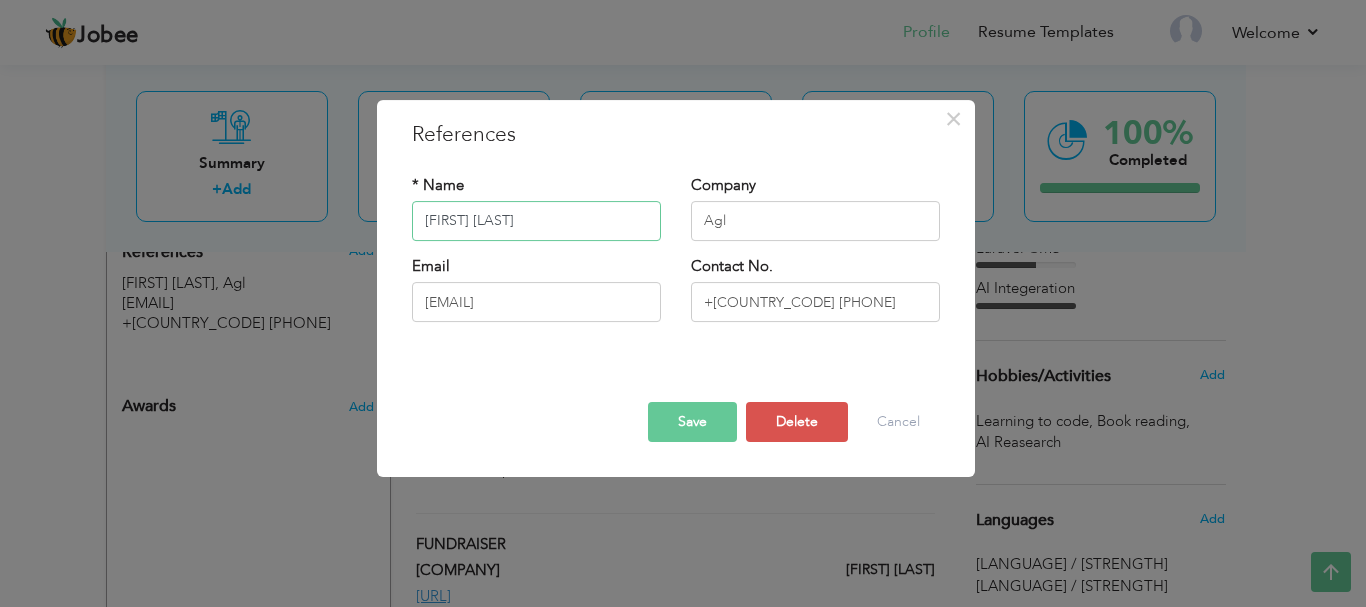 type on "[FIRST] [LAST]" 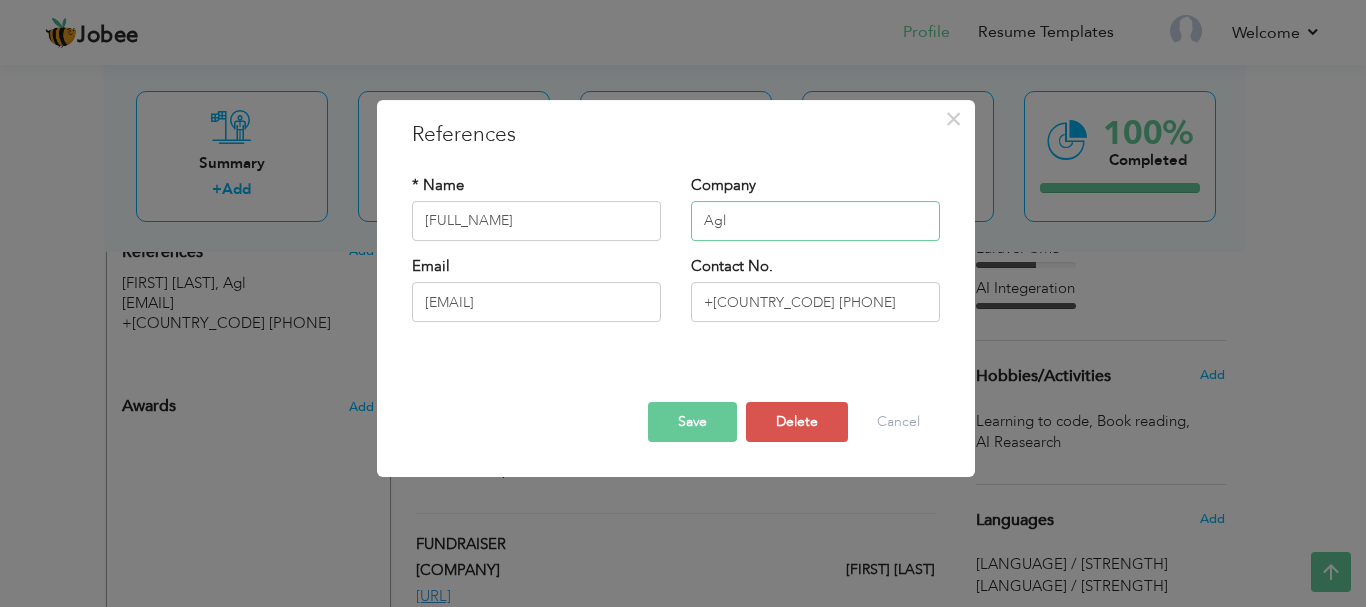 click on "Agl" at bounding box center (815, 221) 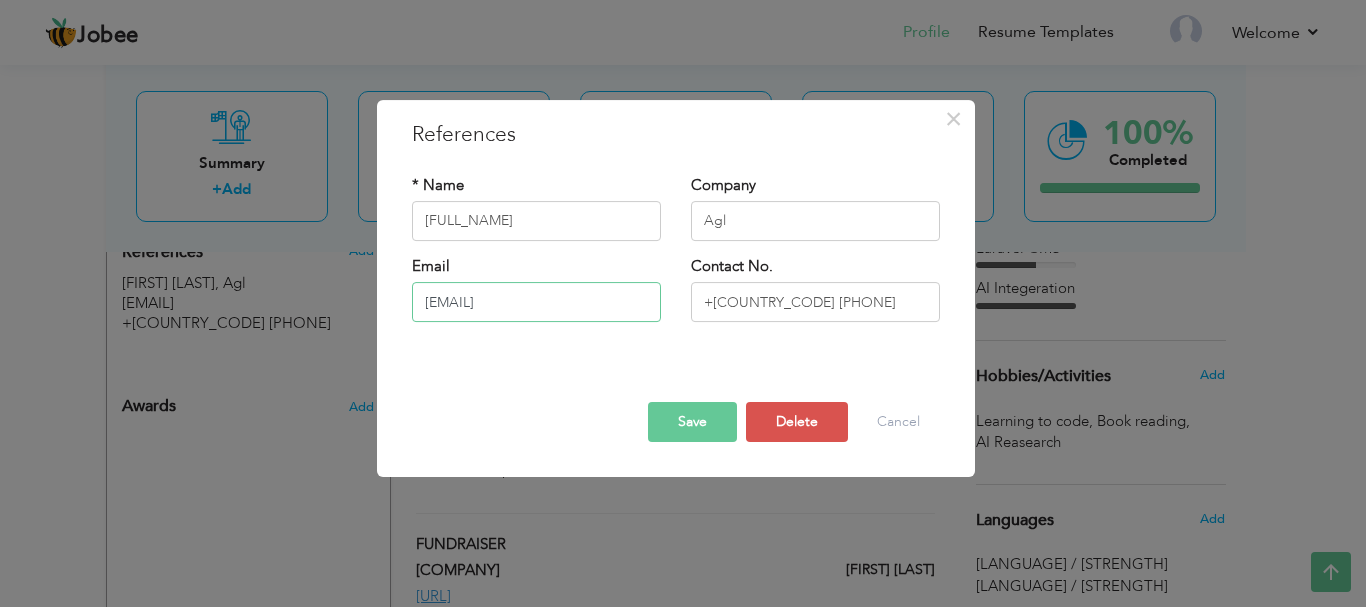 click on "[EMAIL]" at bounding box center [536, 302] 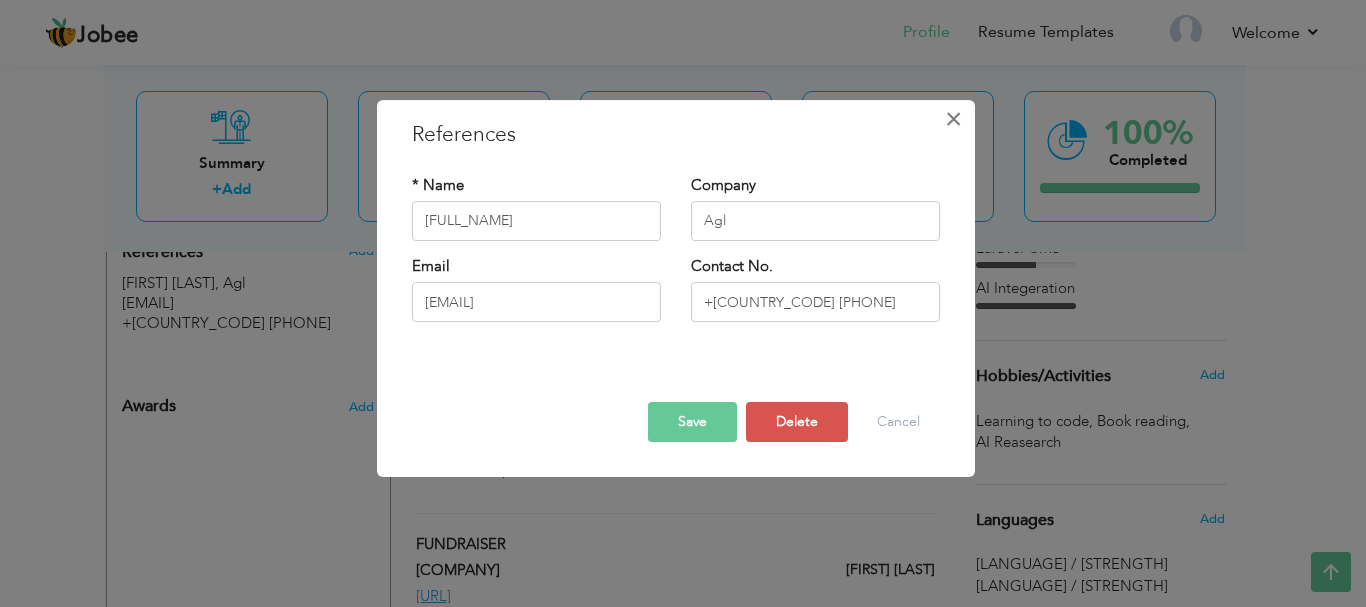 click on "×" at bounding box center (953, 119) 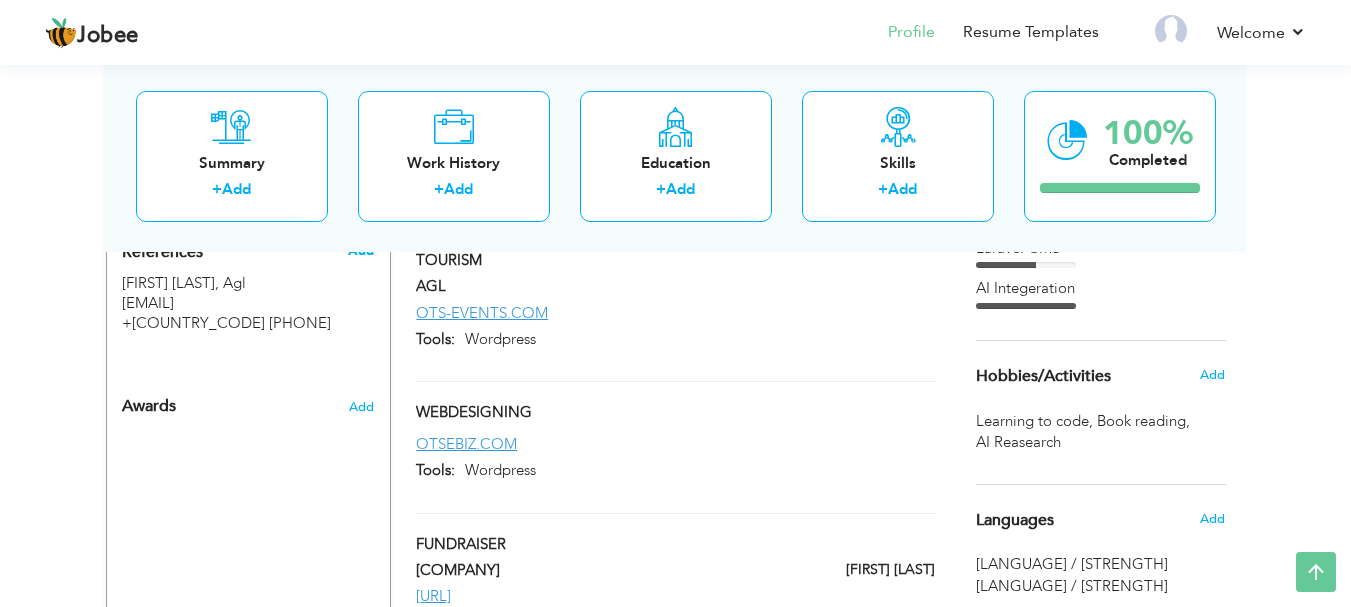 click on "Add" at bounding box center (361, 251) 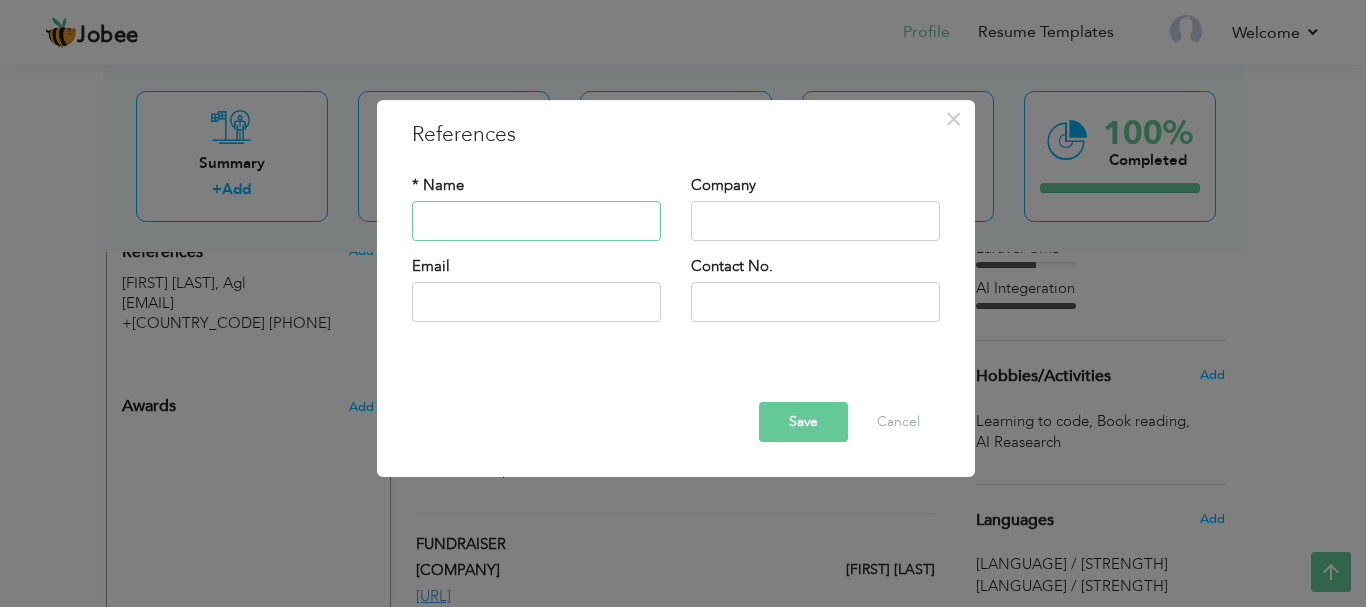 click at bounding box center [536, 221] 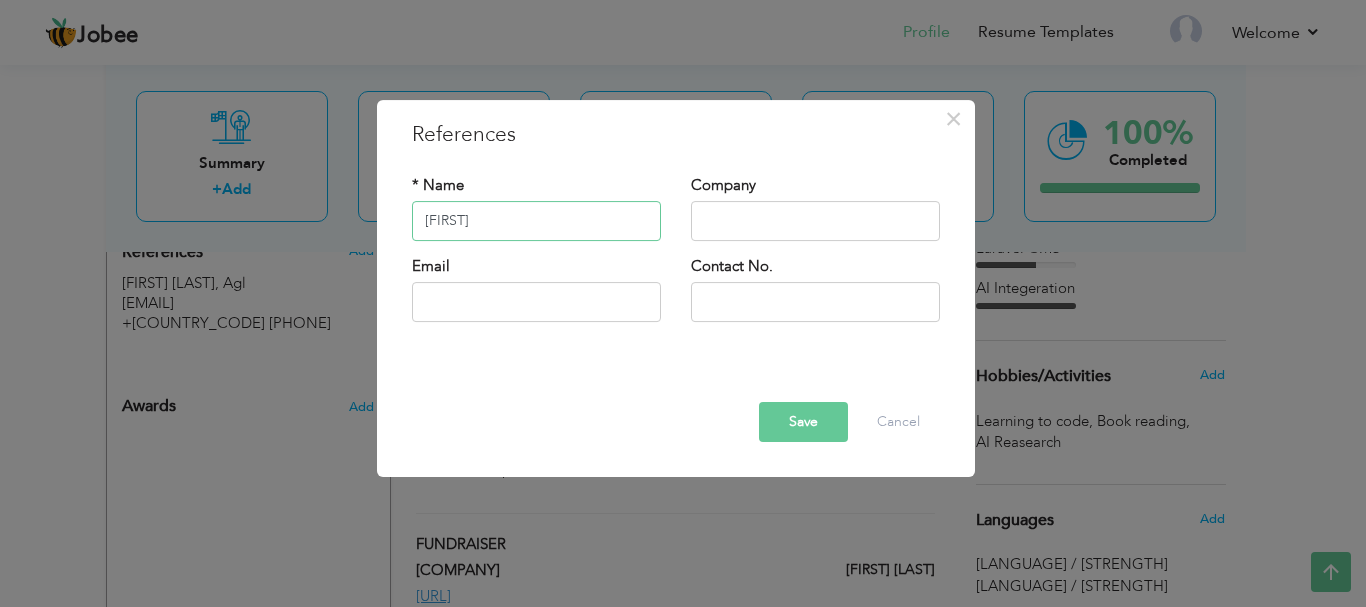 type on "[FULL_NAME]" 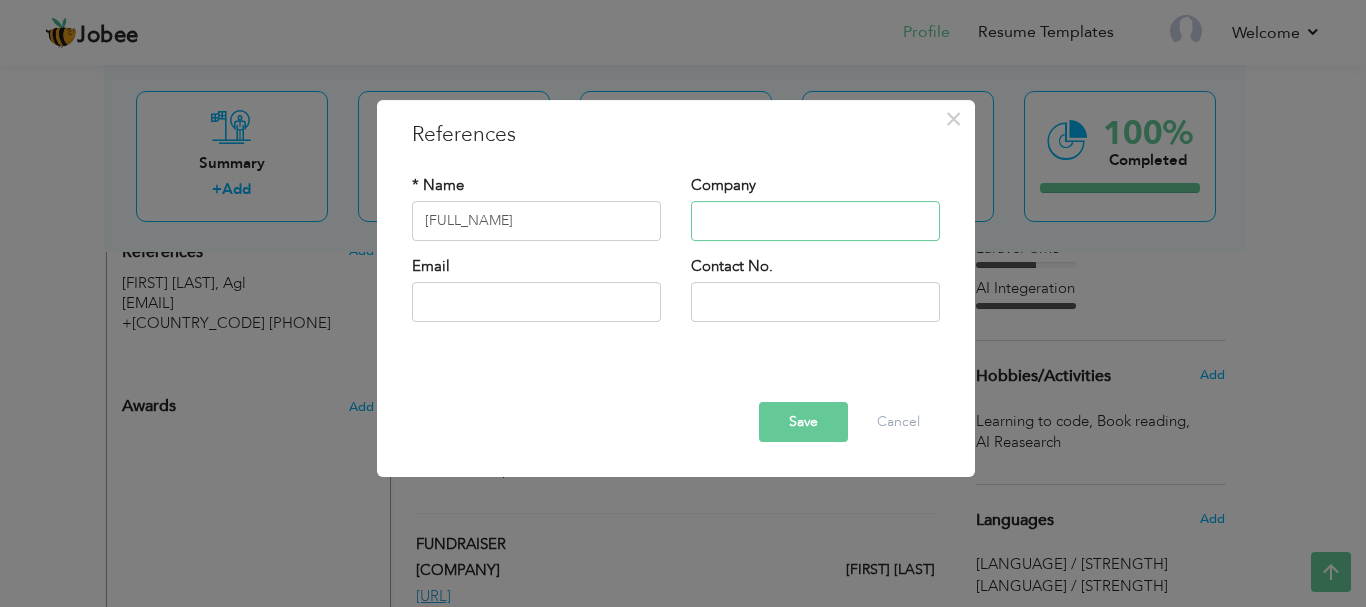 click at bounding box center [815, 221] 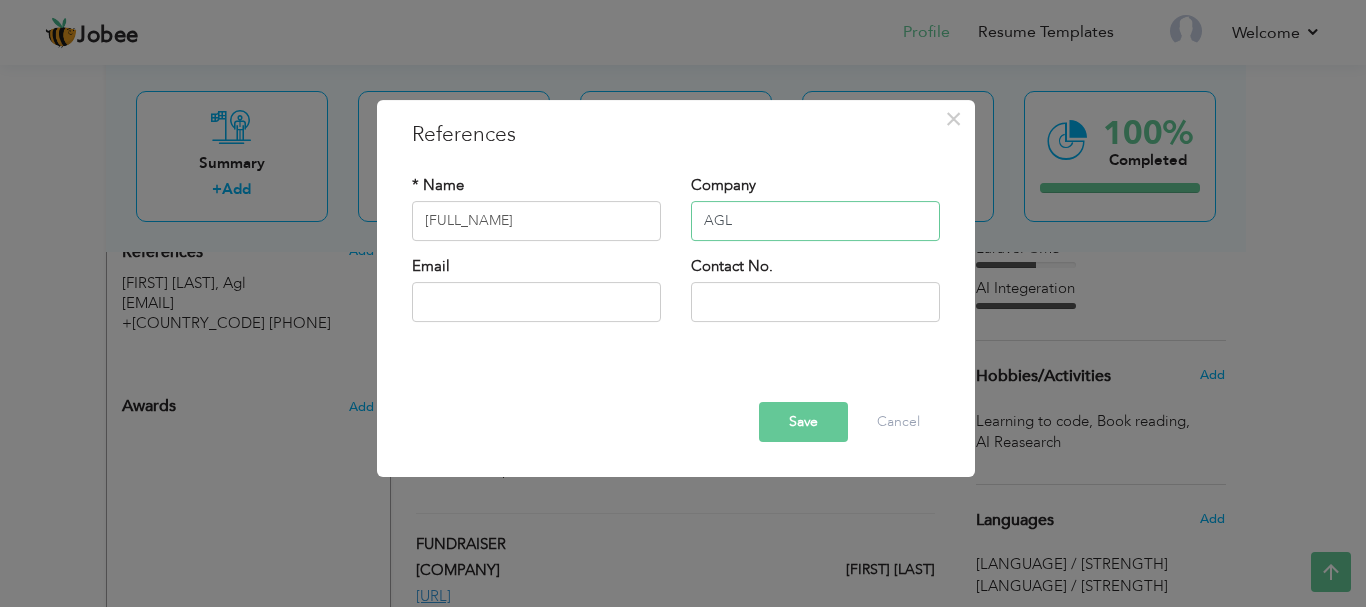 type on "AGL" 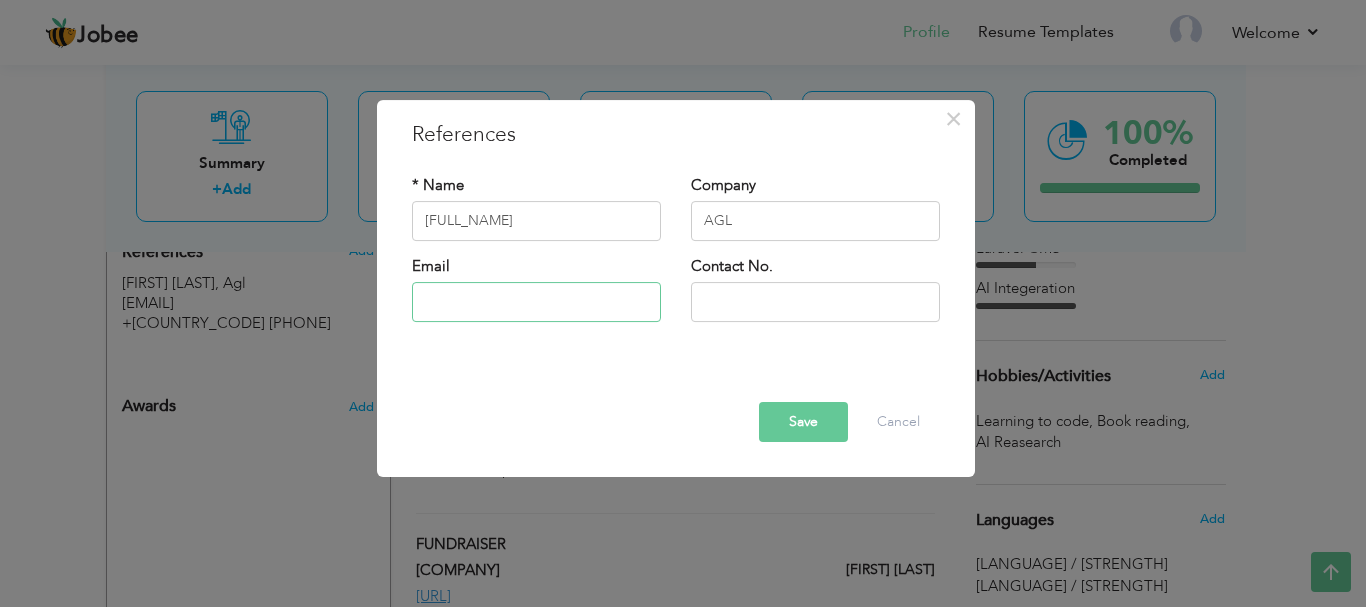 click at bounding box center (536, 302) 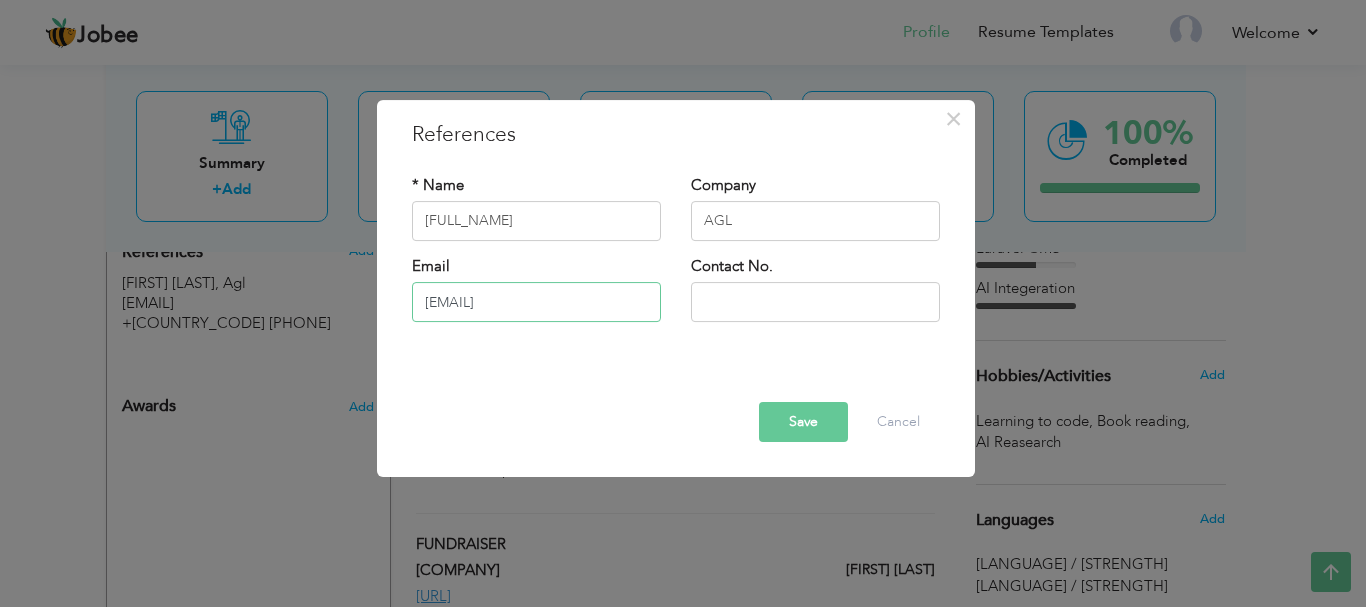 type on "[EMAIL]" 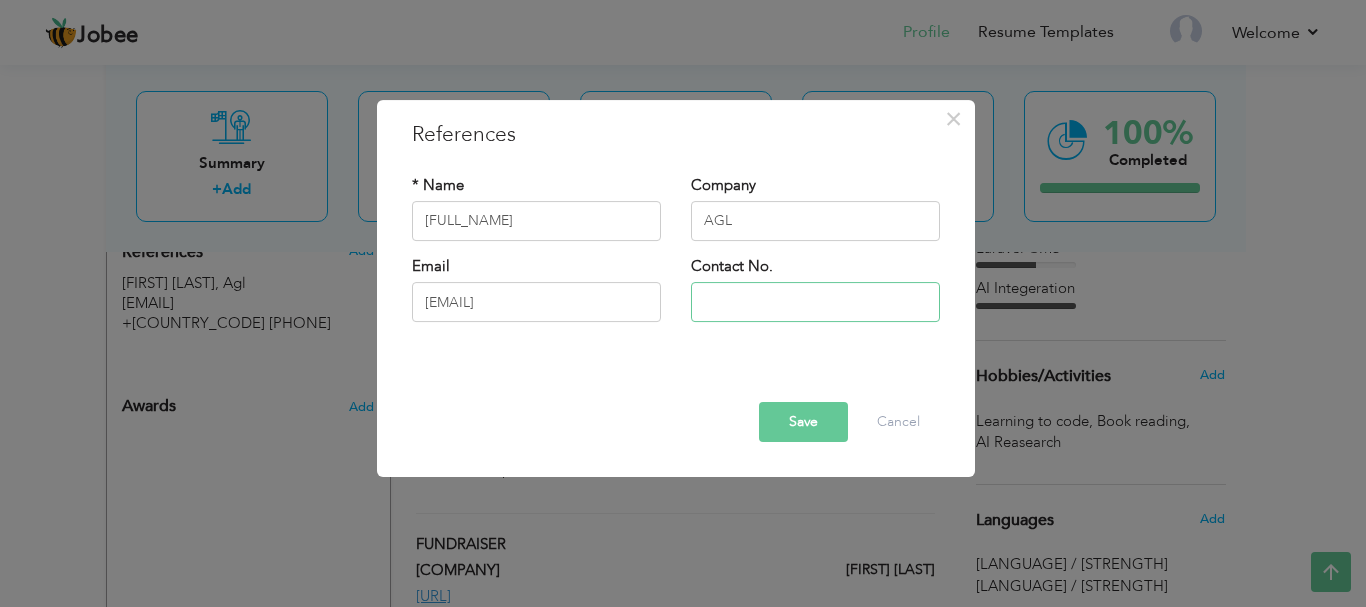 click at bounding box center (815, 302) 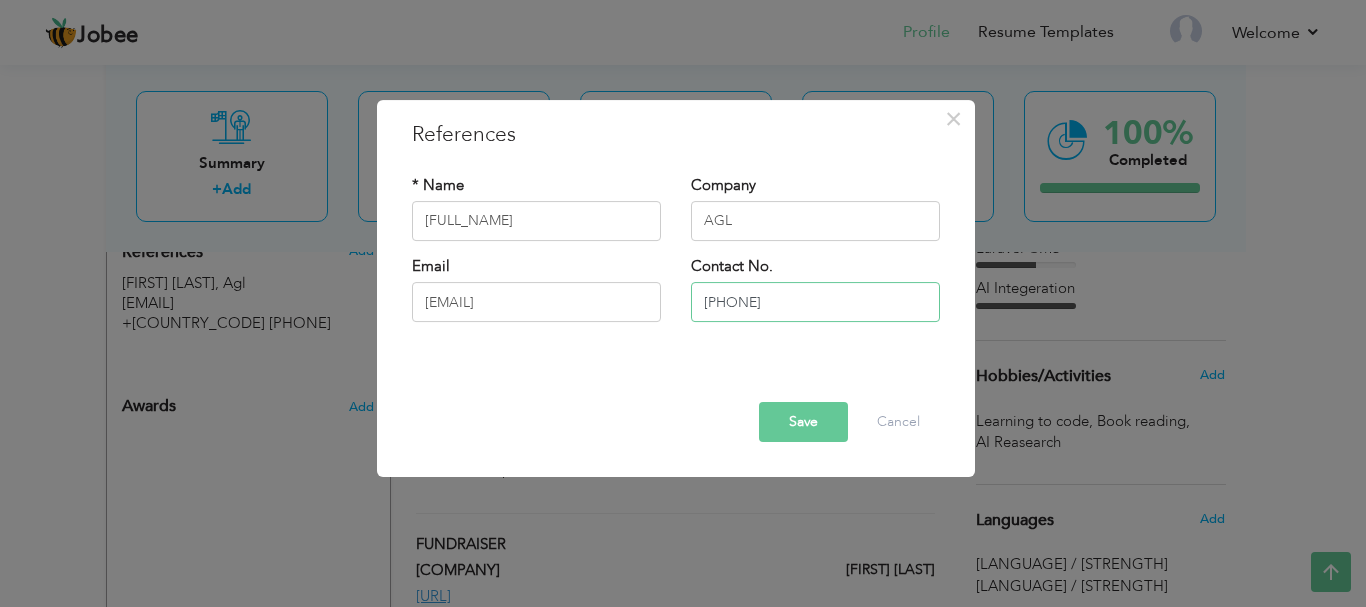 type on "[PHONE]" 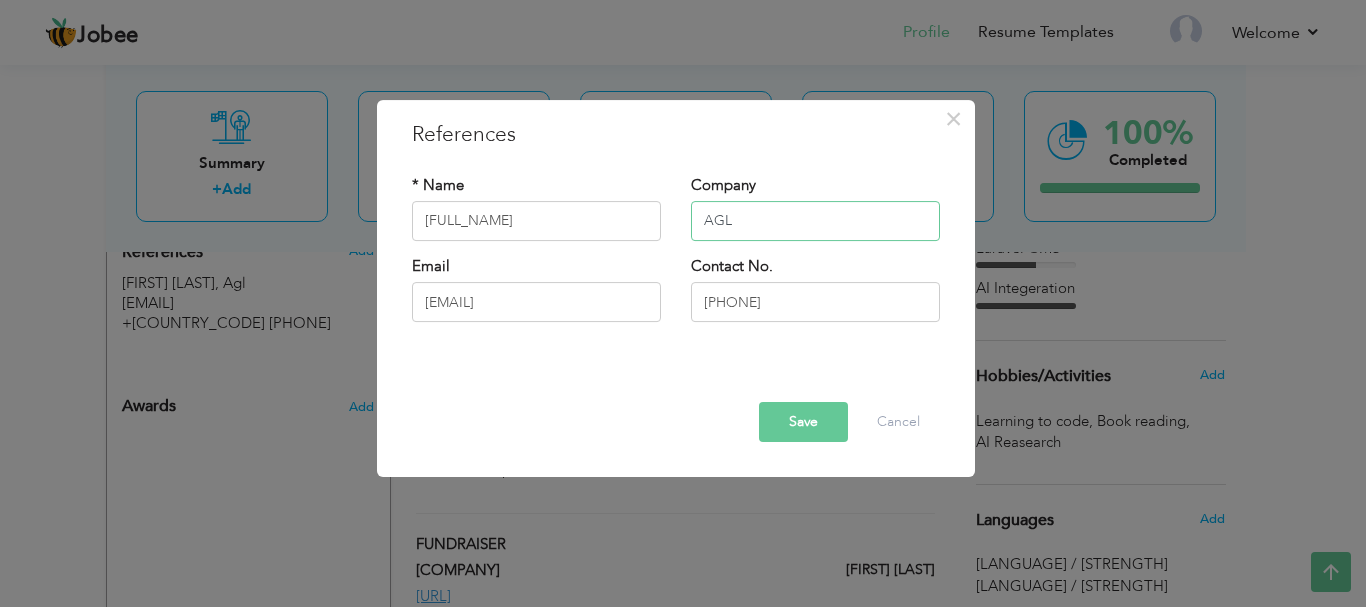 click on "AGL" at bounding box center [815, 221] 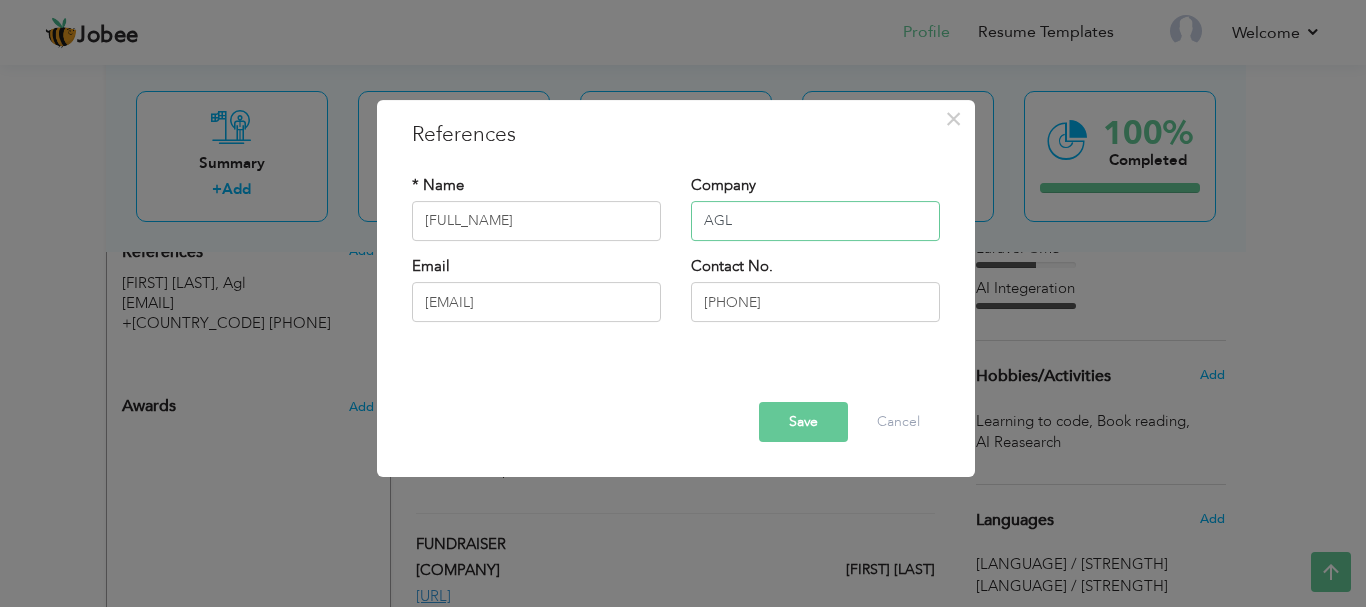 drag, startPoint x: 773, startPoint y: 221, endPoint x: 669, endPoint y: 223, distance: 104.019226 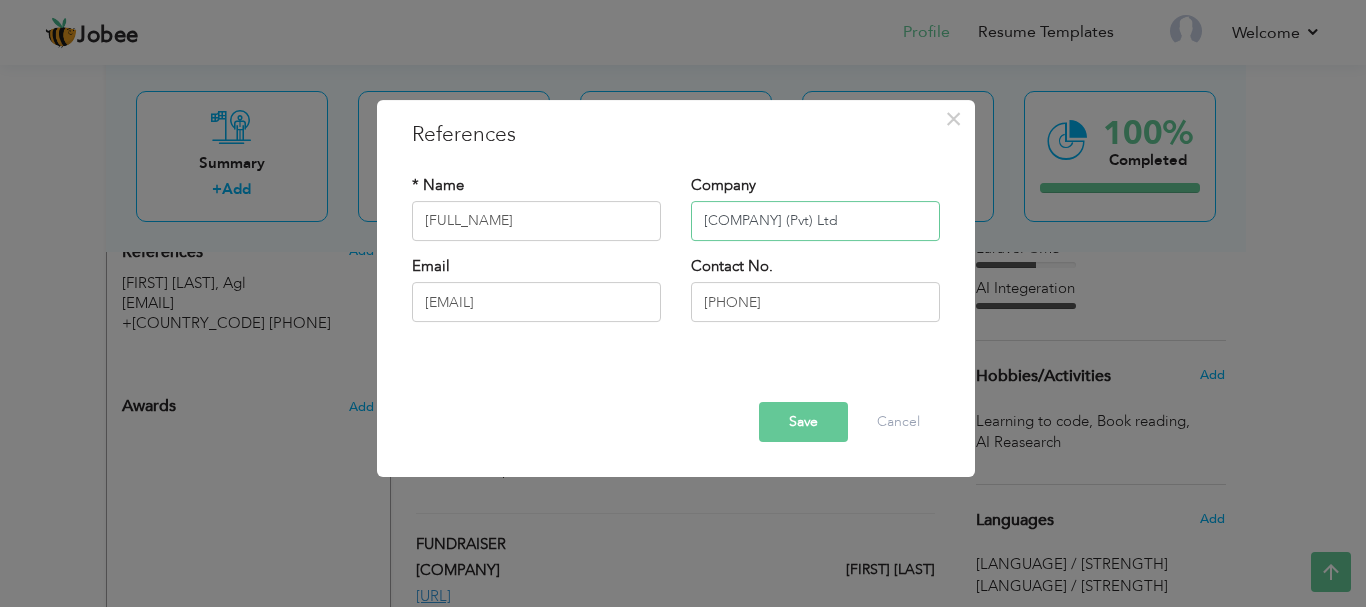 type on "[COMPANY] (Pvt) Ltd" 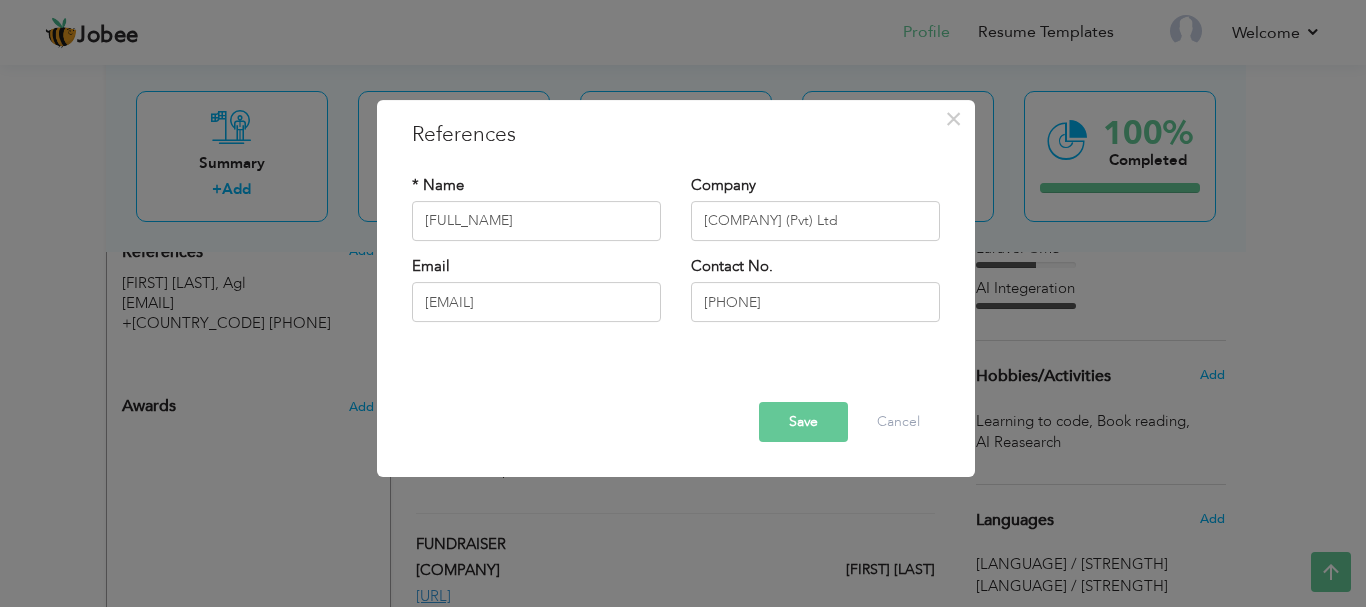 click on "Save" at bounding box center (803, 422) 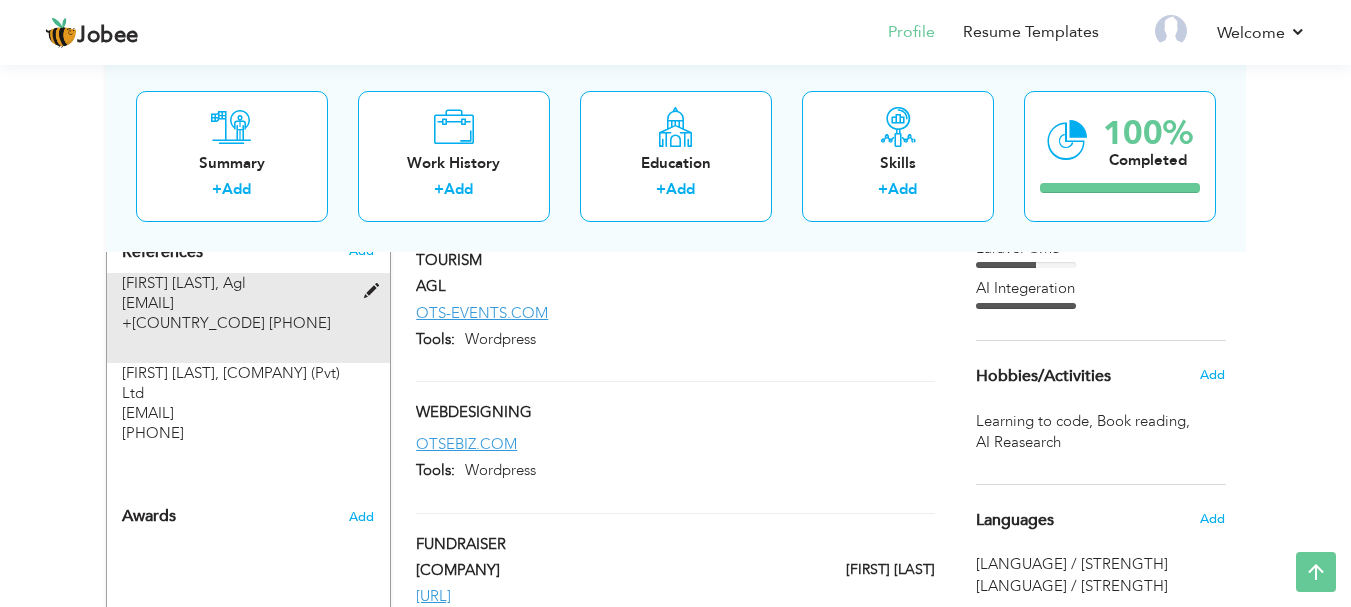 click at bounding box center (376, 291) 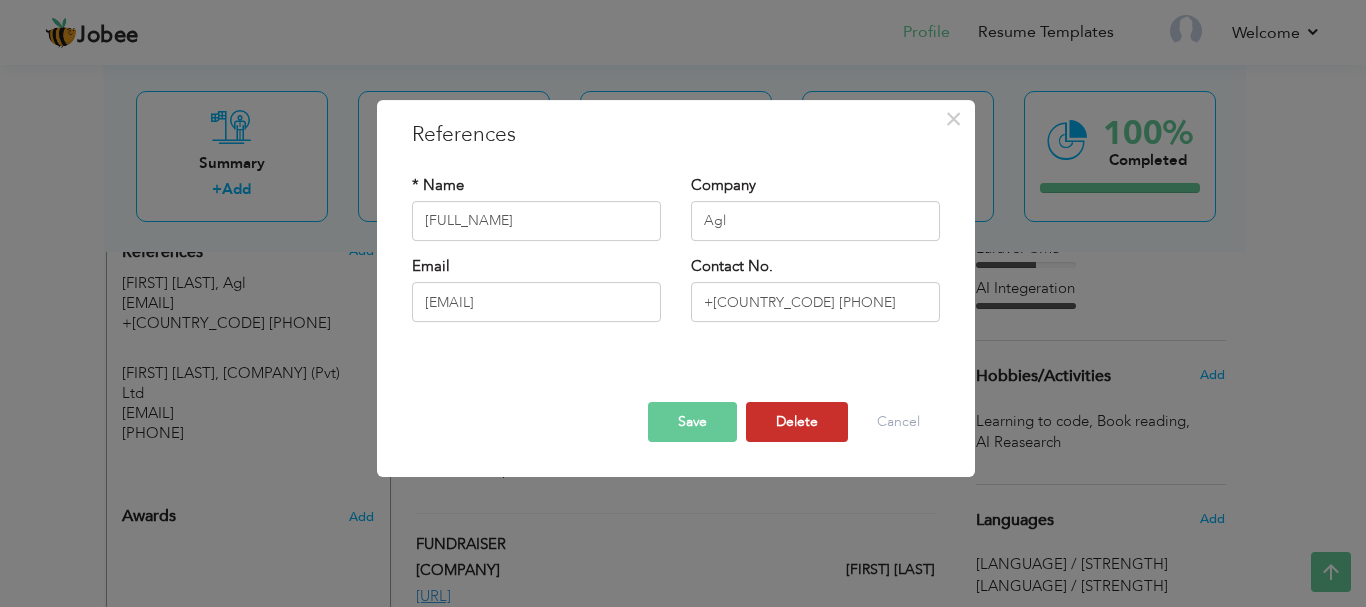 click on "Delete" at bounding box center (797, 422) 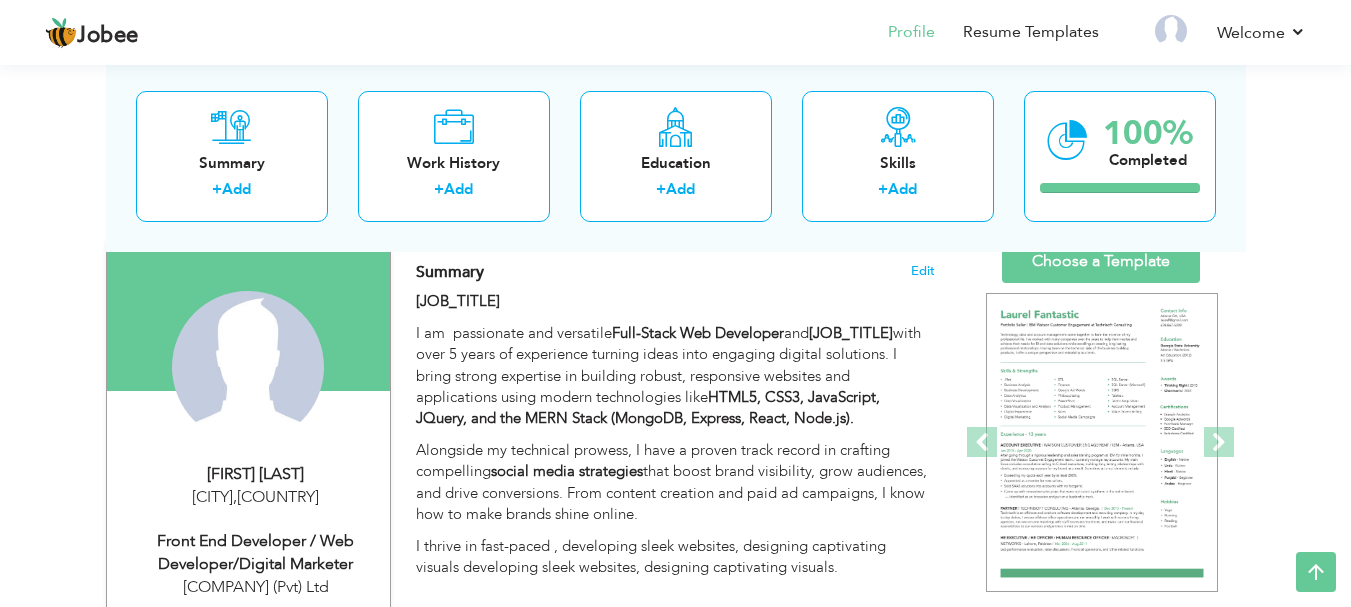 scroll, scrollTop: 100, scrollLeft: 0, axis: vertical 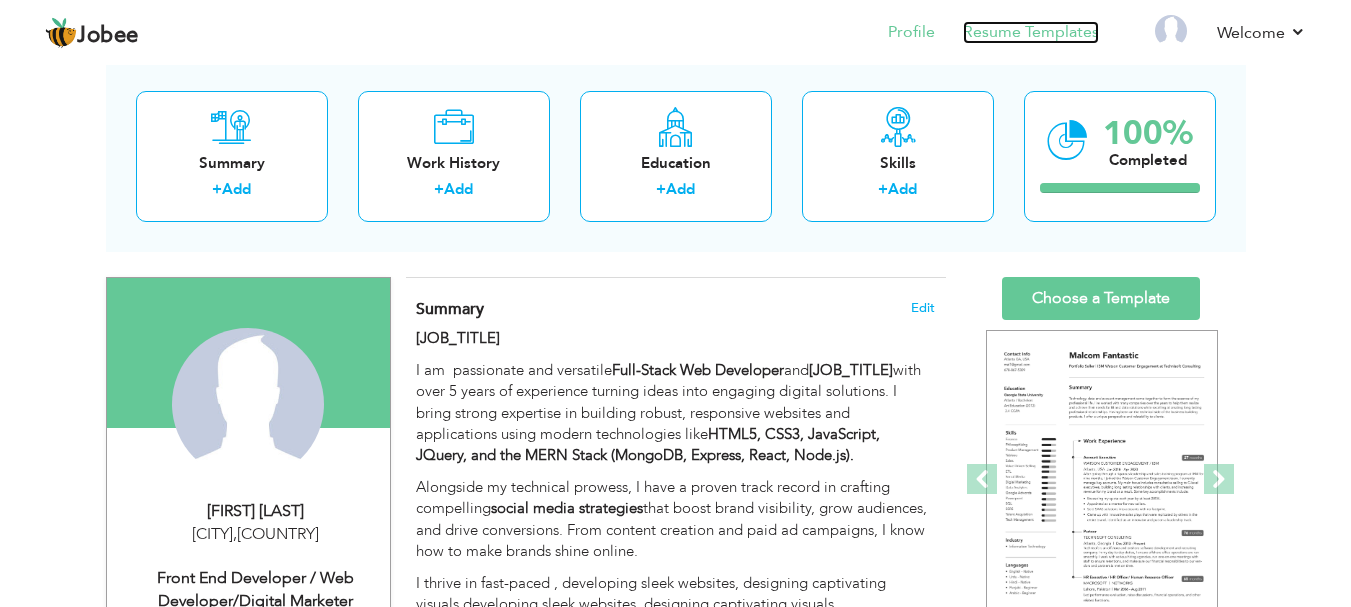 click on "Resume Templates" at bounding box center (1031, 32) 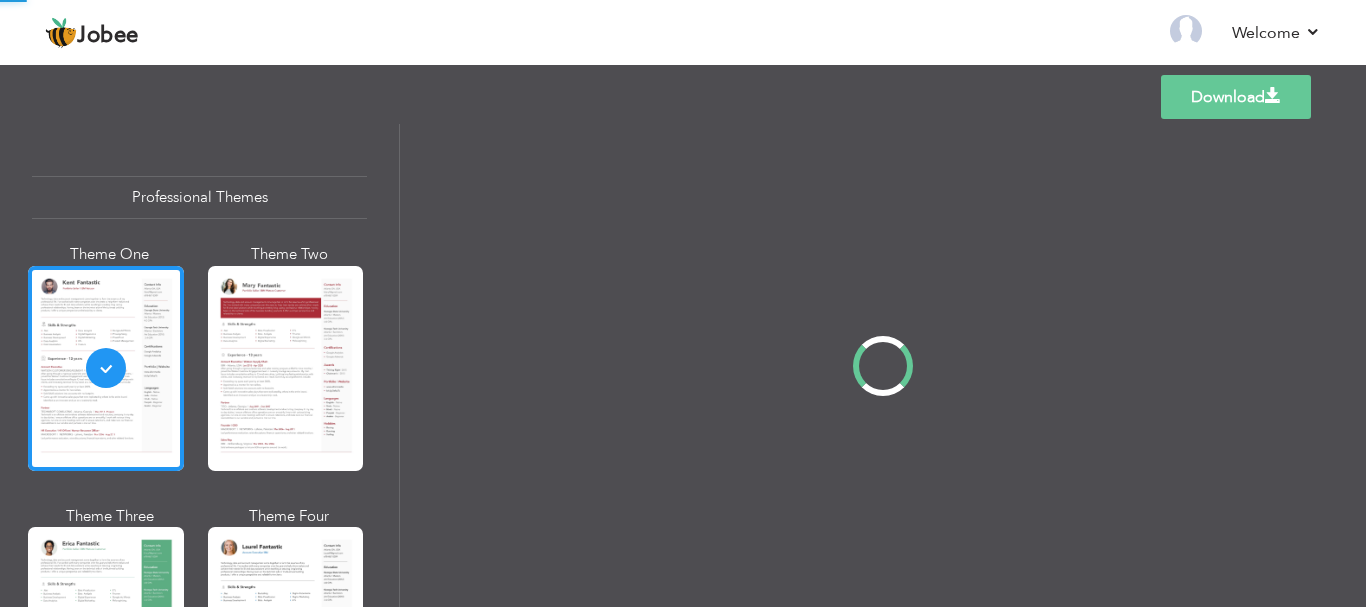 scroll, scrollTop: 0, scrollLeft: 0, axis: both 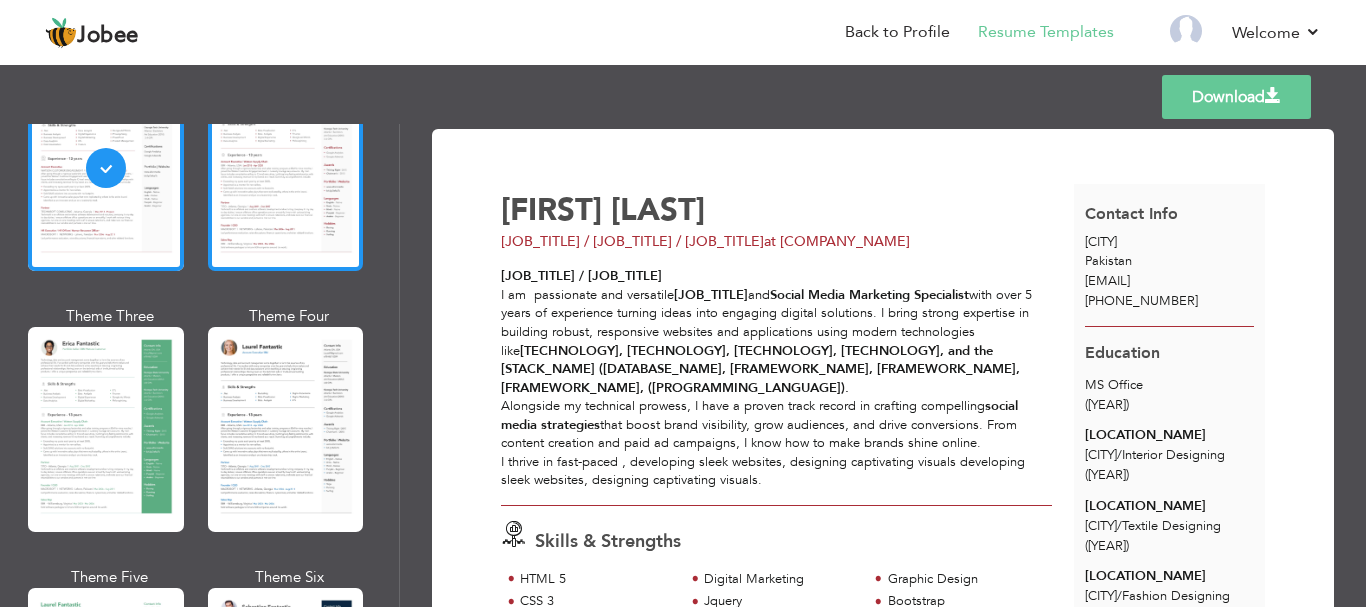click on "[THEME_TYPE] Themes
[THEME_NAME]
[THEME_NAME]
[THEME_NAME]
[THEME_NAME] [THEME_NAME]" at bounding box center [199, 1989] 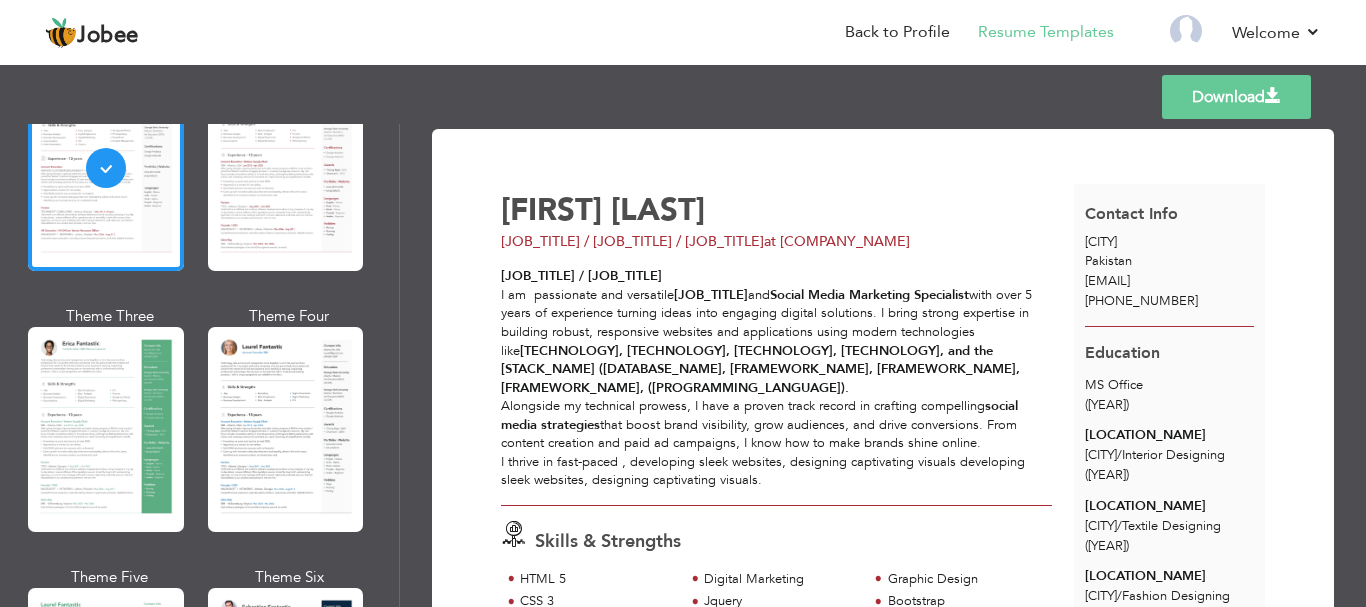 scroll, scrollTop: 900, scrollLeft: 0, axis: vertical 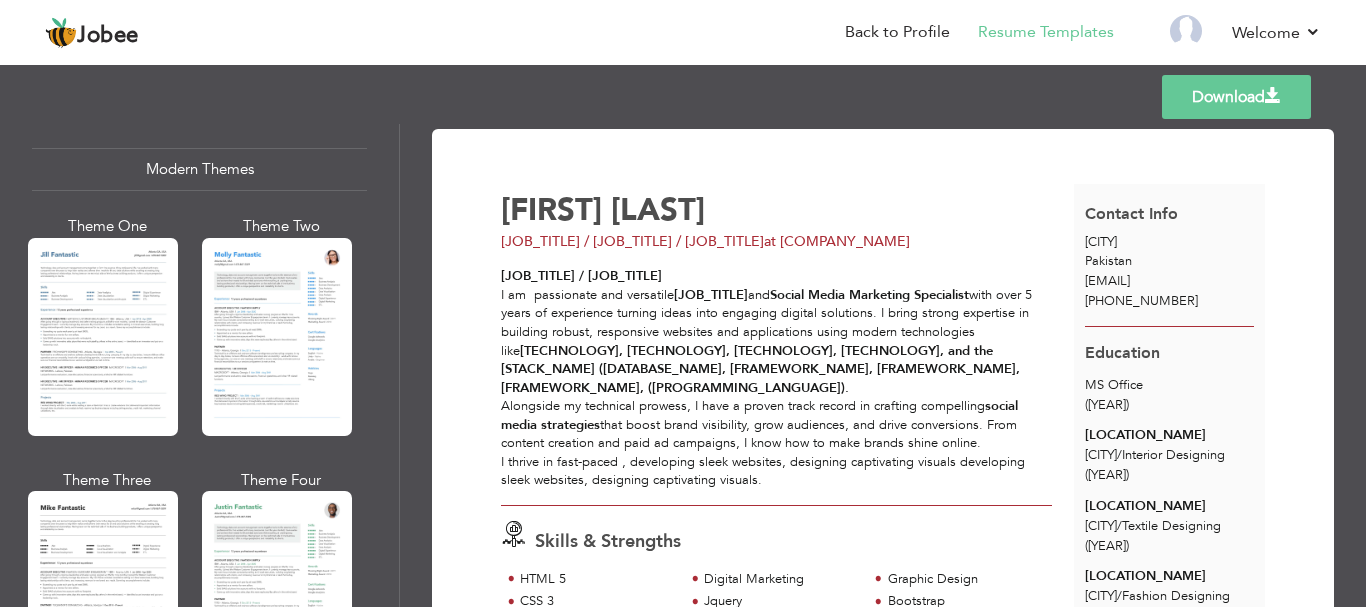 click on "Download" at bounding box center [1236, 97] 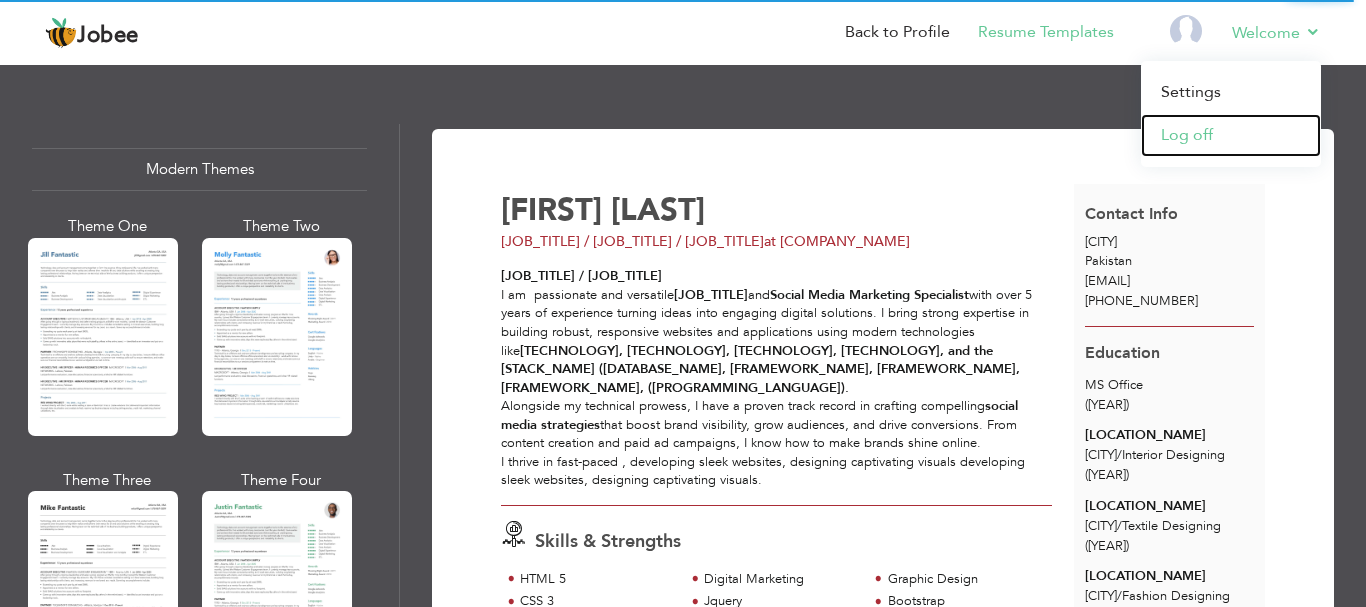 click on "Log off" at bounding box center (1231, 135) 